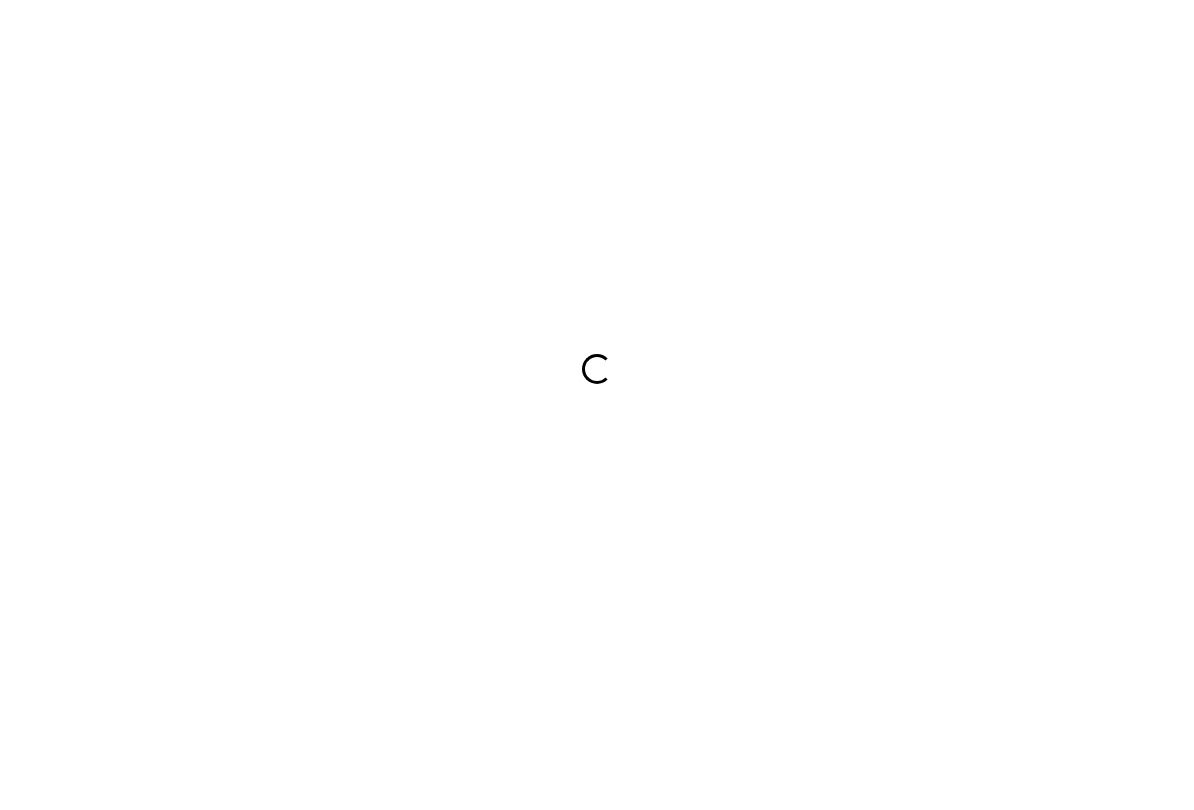 scroll, scrollTop: 0, scrollLeft: 0, axis: both 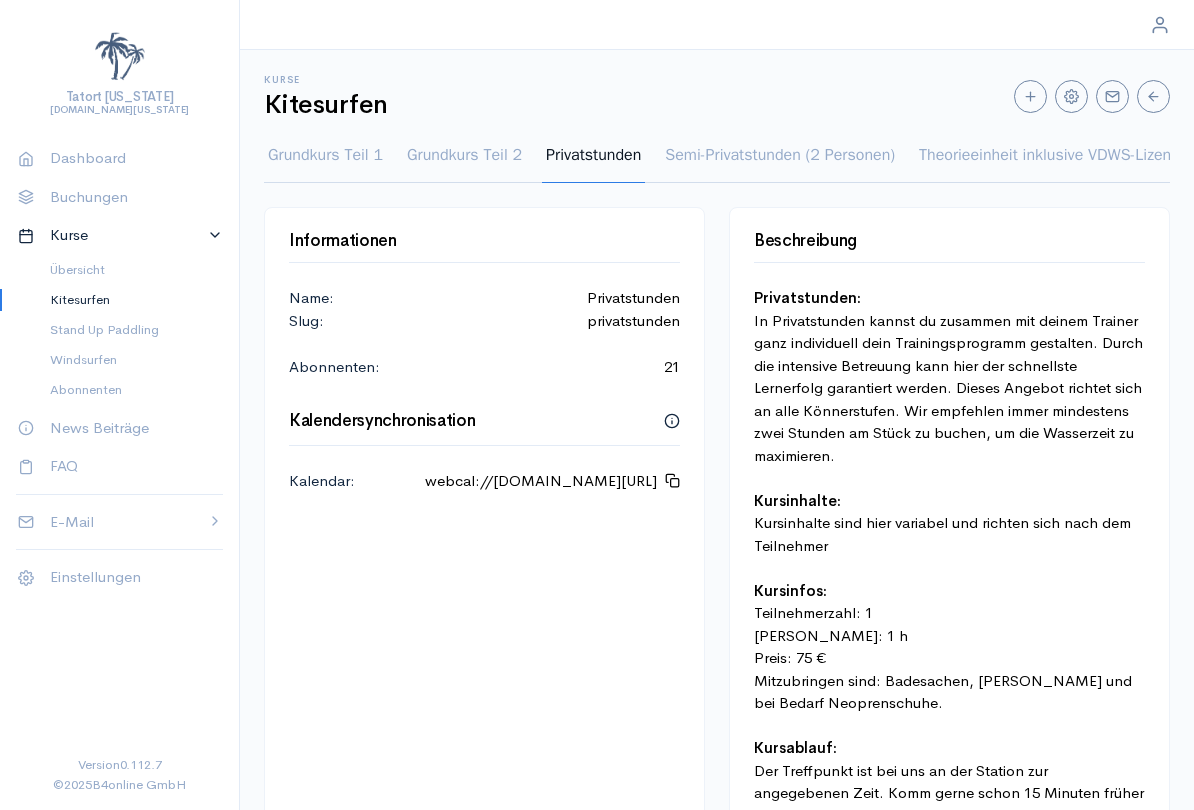 click on "Grundkurs Teil 1 Grundkurs Teil 2 Privatstunden Semi-Privatstunden (2 Personen) Theorieeinheit inklusive VDWS-Lizenz X Einsteiger Kitesurf-Camp kompakt 2 Tage X Einsteiger Kitesurfcamp intensiv 4 Tage" at bounding box center (717, 163) 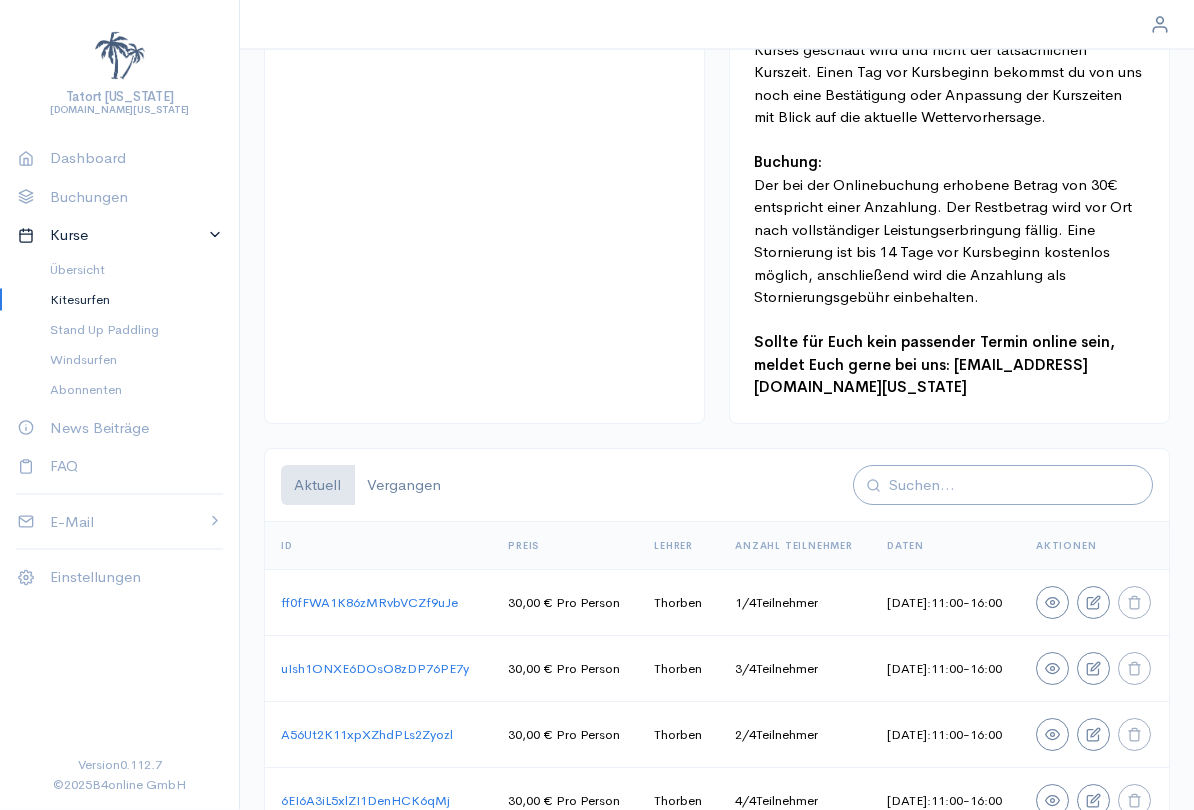 scroll, scrollTop: 951, scrollLeft: 0, axis: vertical 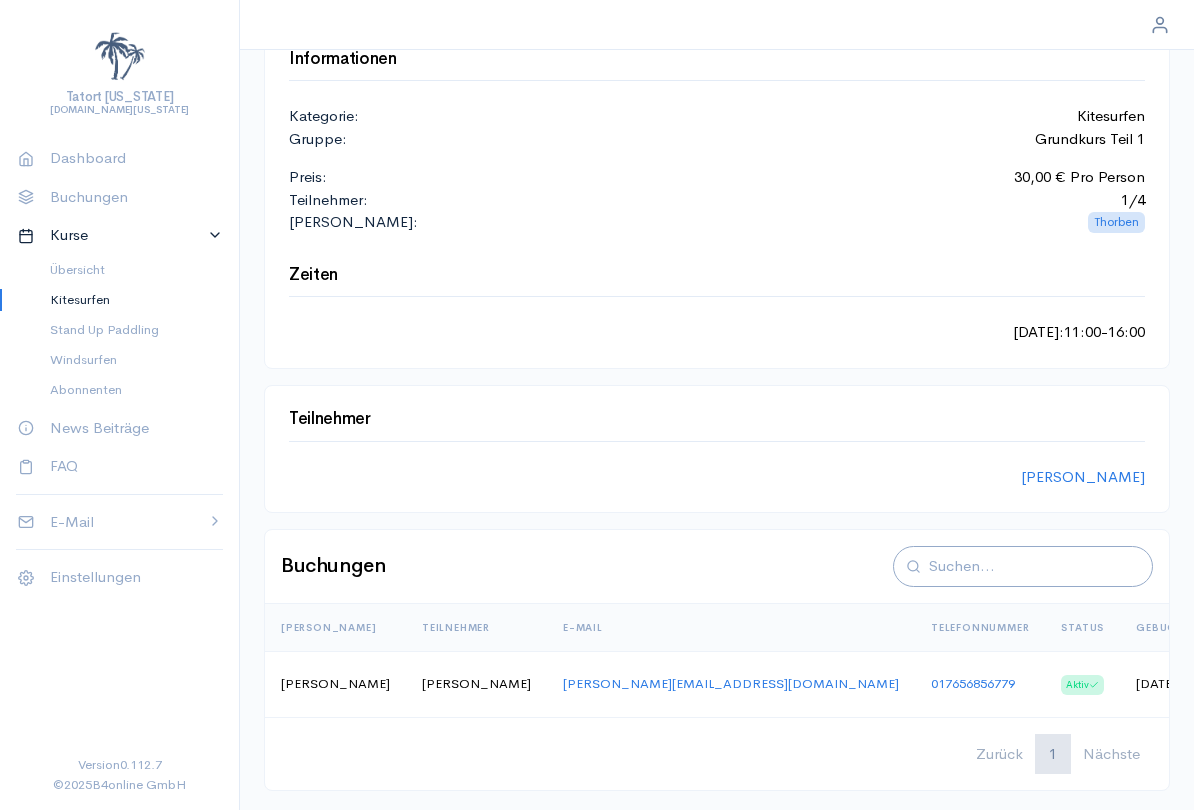 click on "Tatort [US_STATE] [DOMAIN_NAME][US_STATE] Dashboard Buchungen Kurse Übersicht Kitesurfen Stand Up Paddling  Windsurfen Abonnenten News Beiträge FAQ E-Mail Accounts Protokoll Einstellungen Version  0.112.7 ©  2025  B4online GmbH Kurse     Kitesurfen Grundkurs Teil 1 Informationen Kategorie: Kitesurfen Gruppe: Grundkurs Teil 1 Preis: 30,00 €   Pro Person Teilnehmer: 1  /  4 [PERSON_NAME]: Thorben Zeiten [DATE] :  11:00  -  16:00 Teilnehmer [PERSON_NAME] [PERSON_NAME] Teilnehmer E-Mail Telefonnummer Status Gebucht am Aktionen [PERSON_NAME] [PERSON_NAME] [PERSON_NAME][EMAIL_ADDRESS][DOMAIN_NAME] 017656856779 Aktiv  [DATE] 21:23:14 Zurück 1 Nächste" at bounding box center [597, 260] 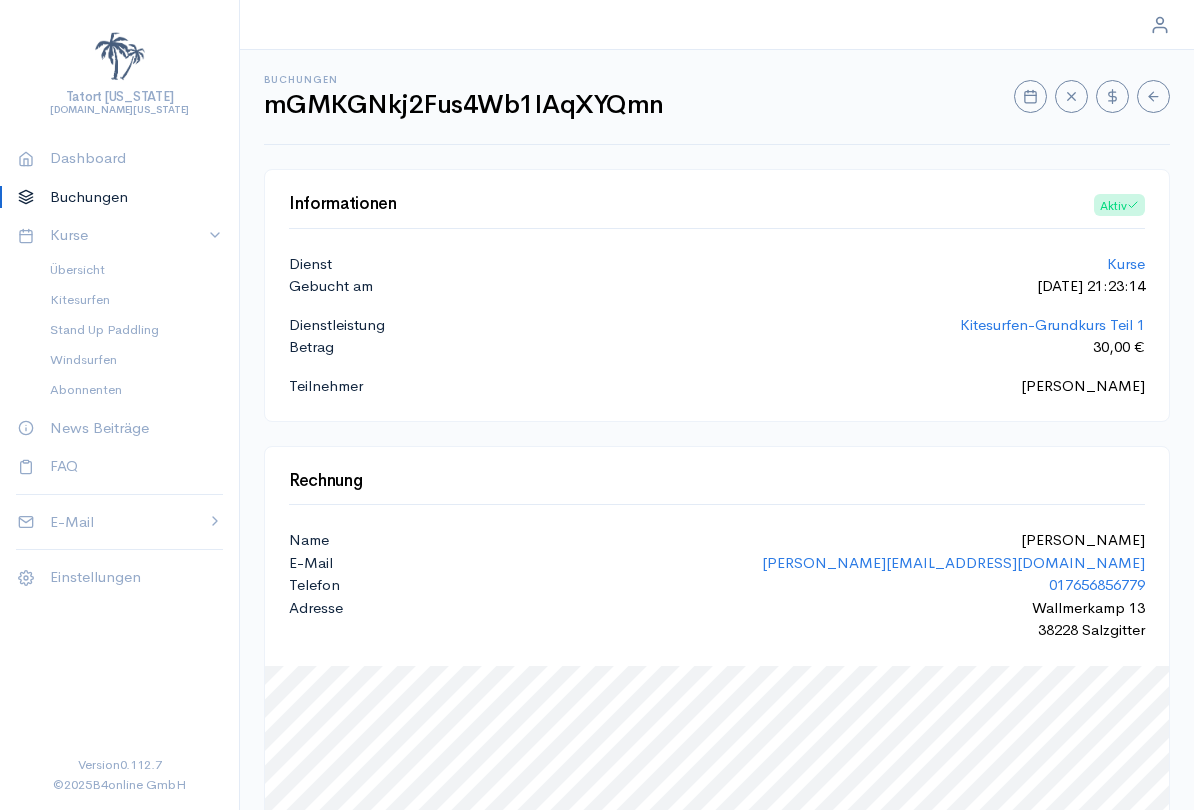 select on "0" 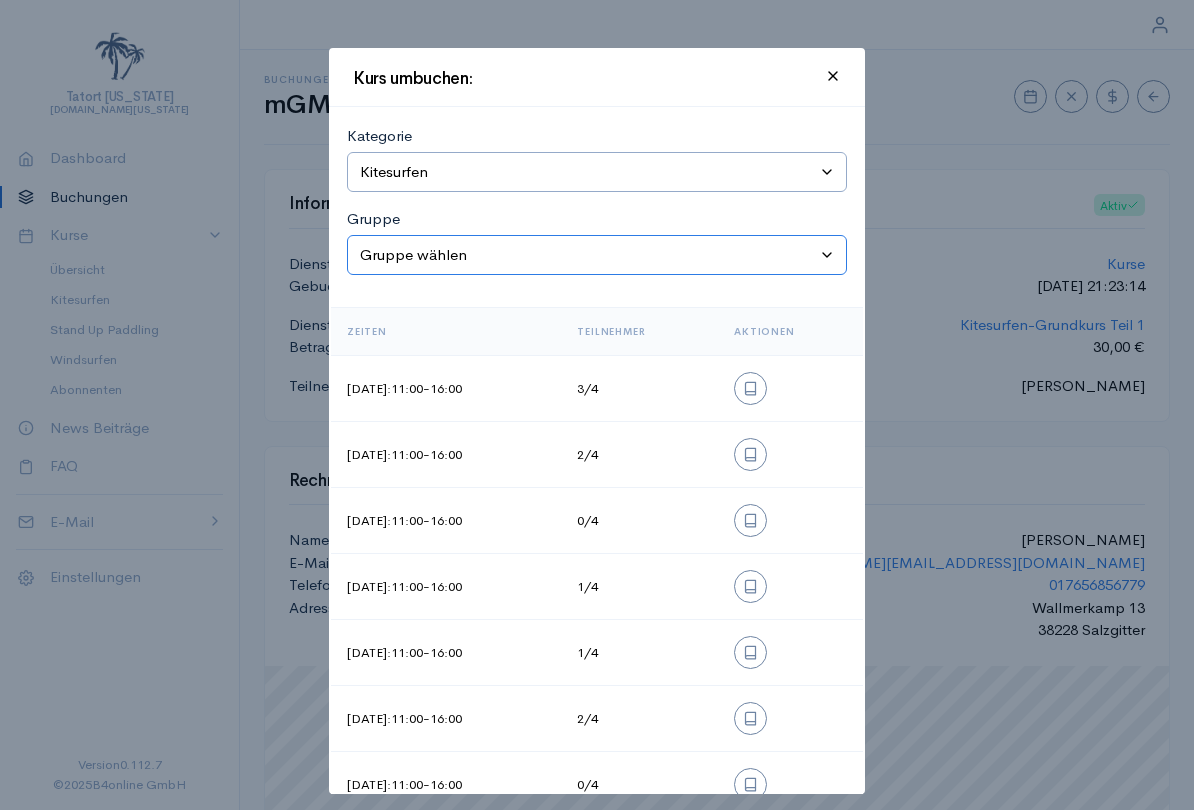 click on "Gruppe wählen Grundkurs Teil 1 Grundkurs Teil 2 Privatstunden Semi-Privatstunden (2 Personen) Theorieeinheit inklusive VDWS-Lizenz X Einsteiger Kitesurf-Camp kompakt 2 Tage X Einsteiger Kitesurfcamp intensiv 4 Tage" at bounding box center [597, 255] 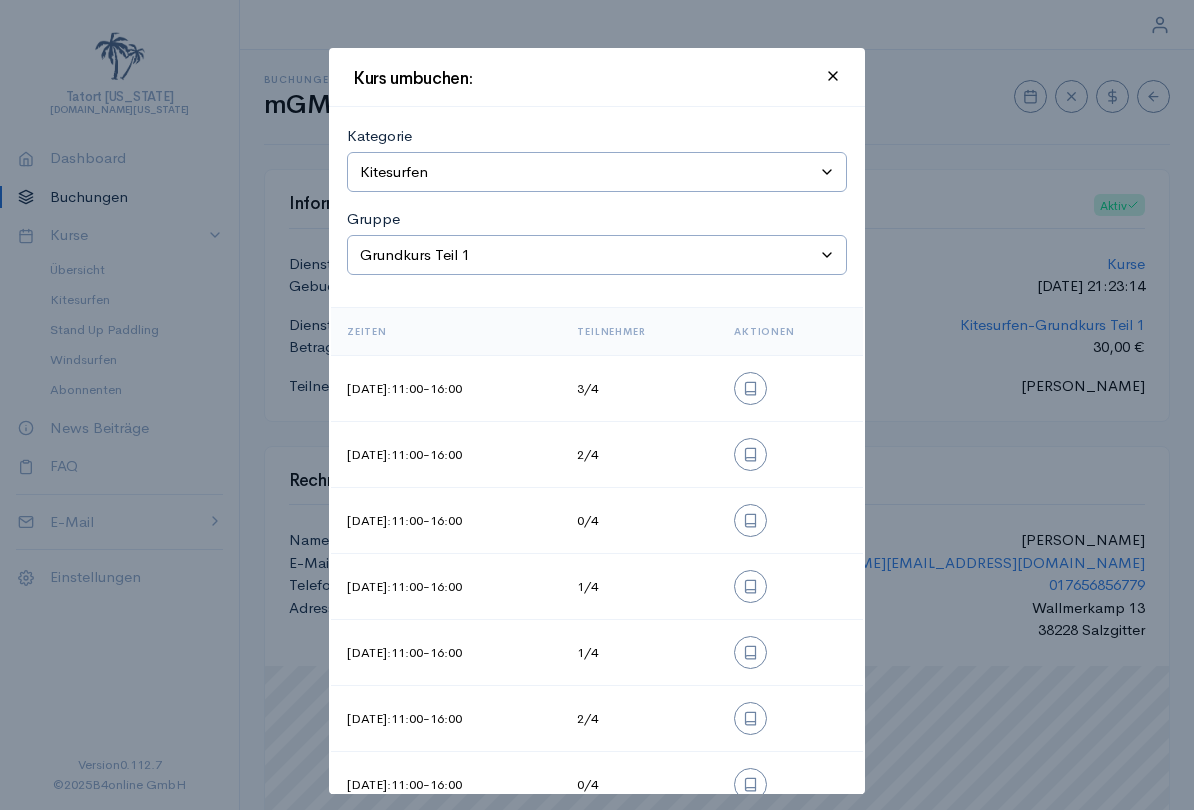 click 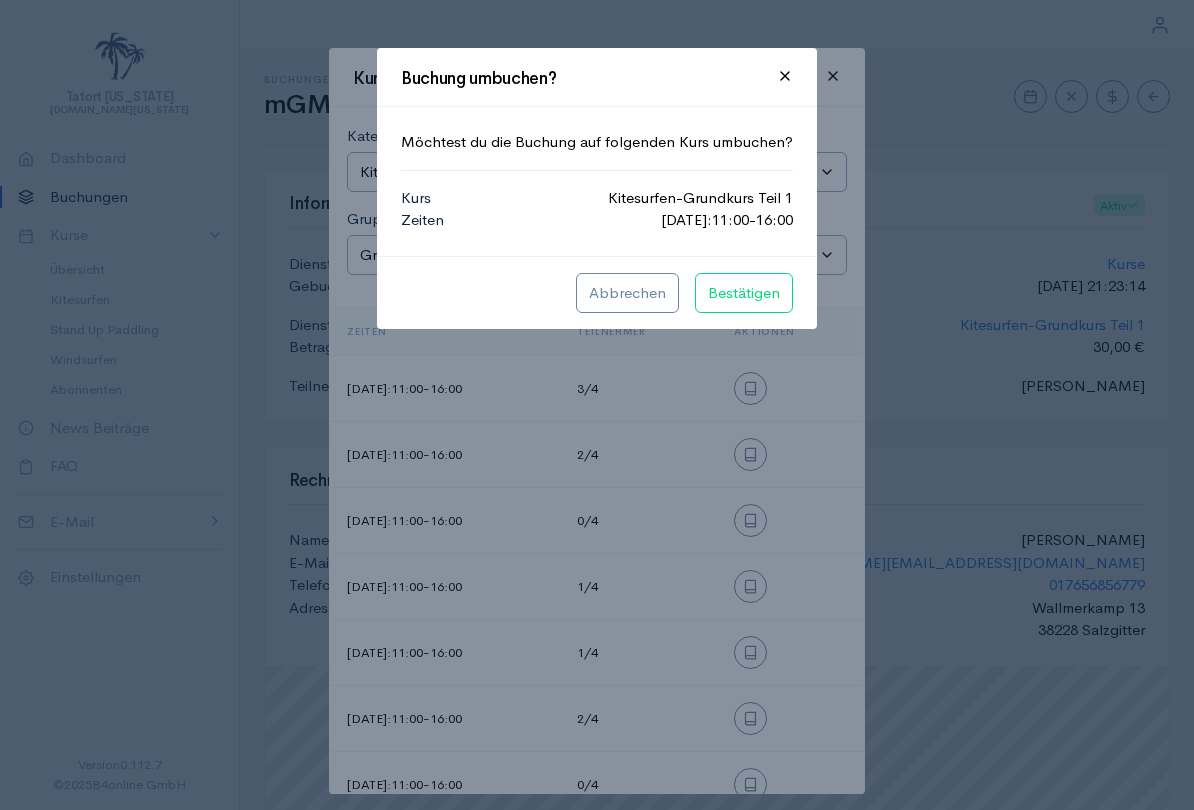 click on "Bestätigen" at bounding box center [744, 293] 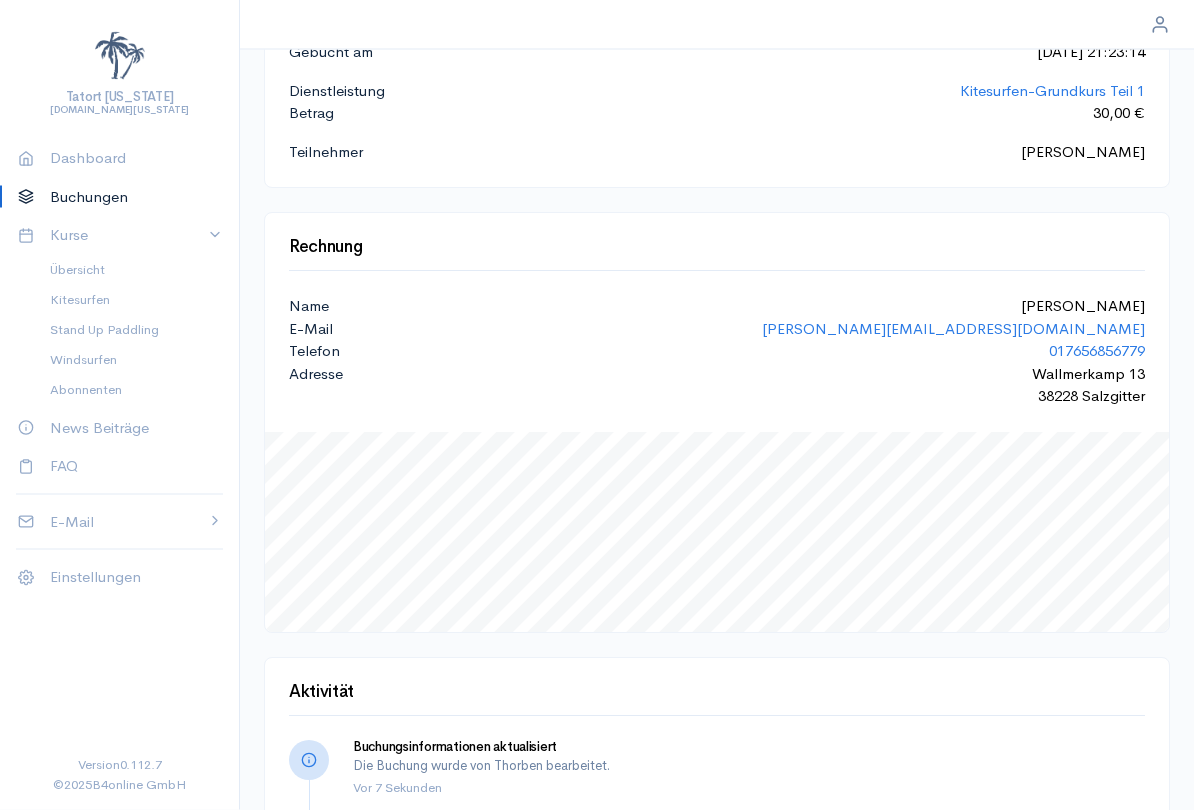 scroll, scrollTop: 0, scrollLeft: 0, axis: both 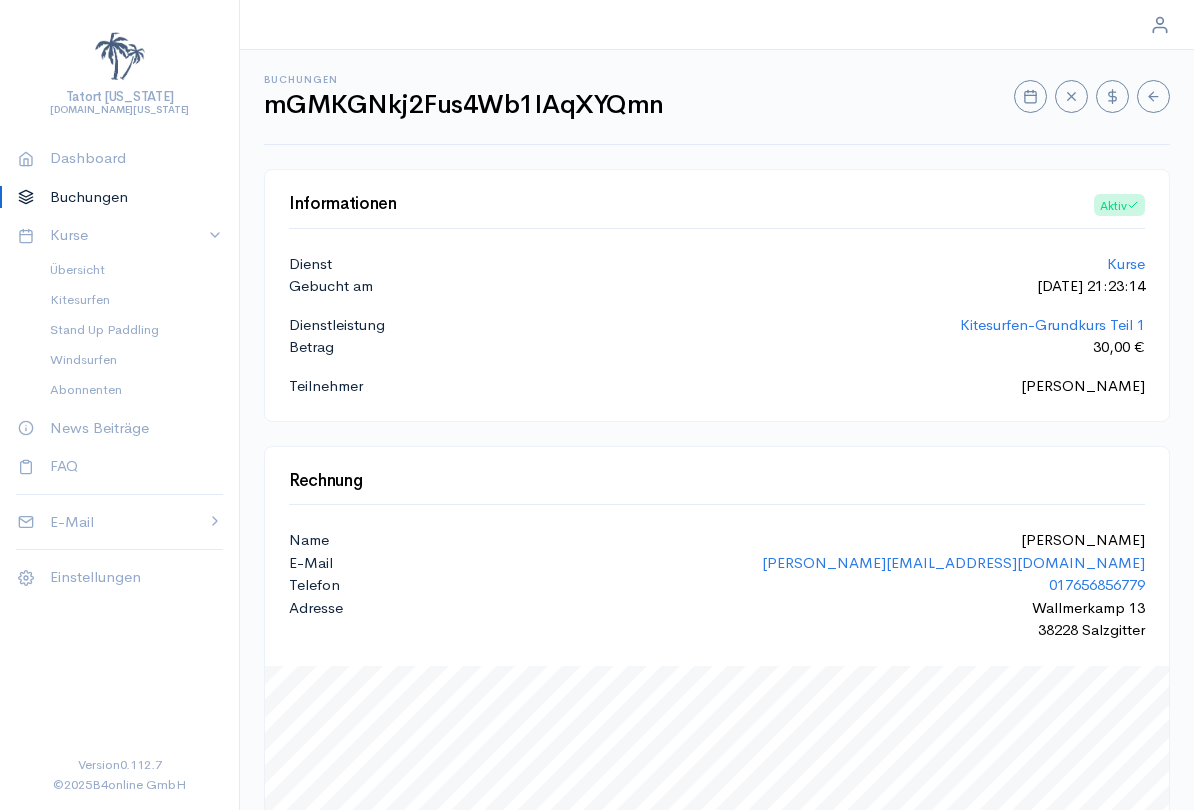 click 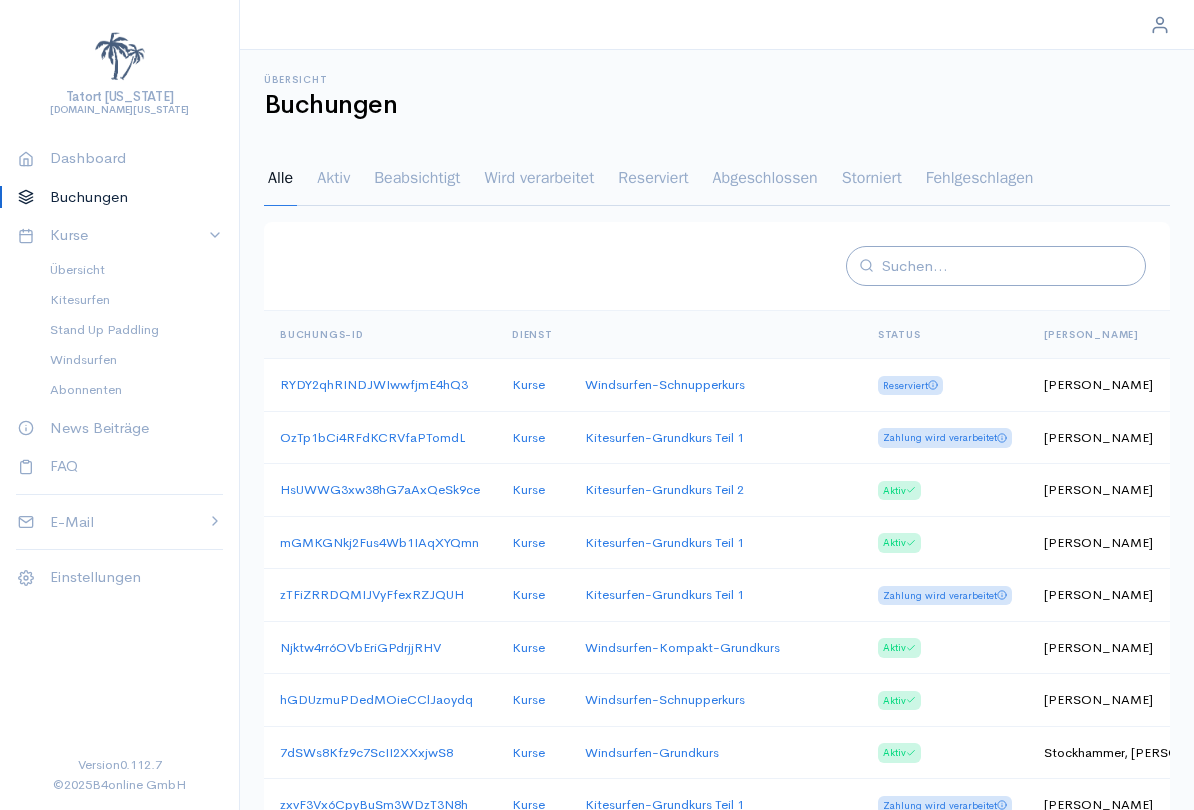 click on "Kurse" at bounding box center (120, 235) 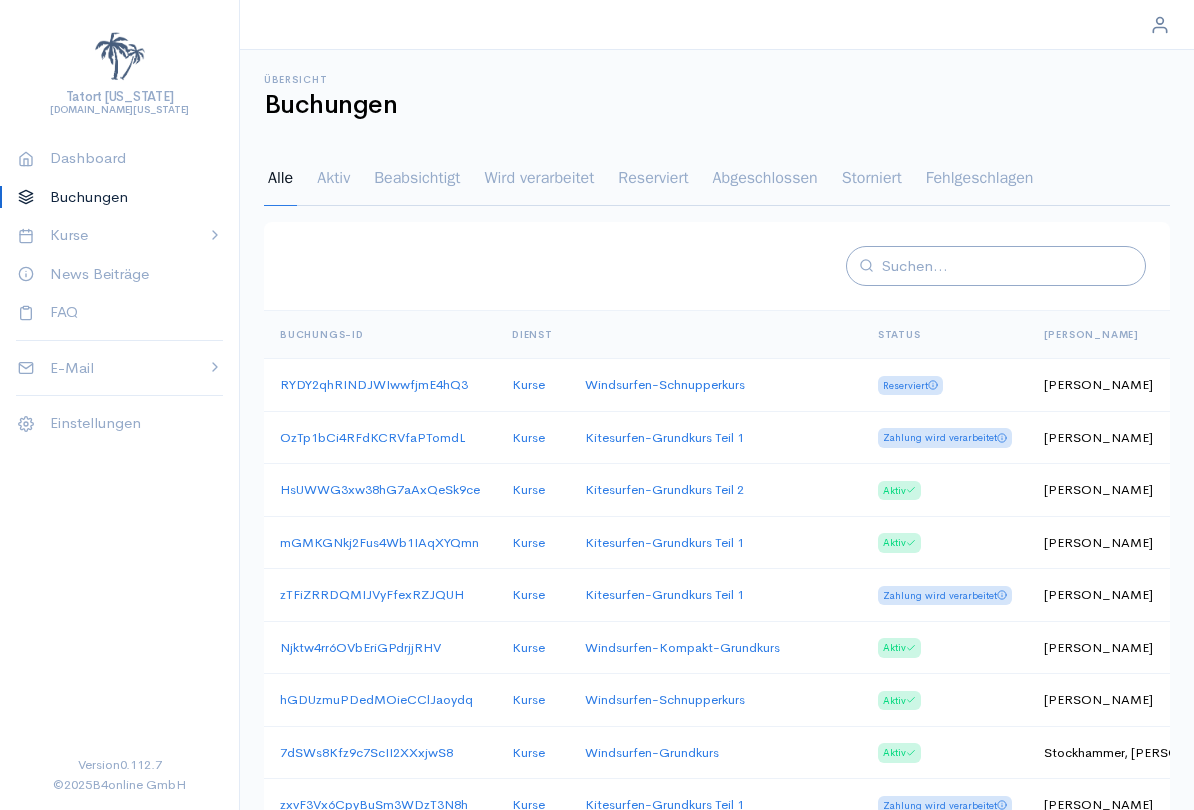 click on "Kurse" at bounding box center (120, 235) 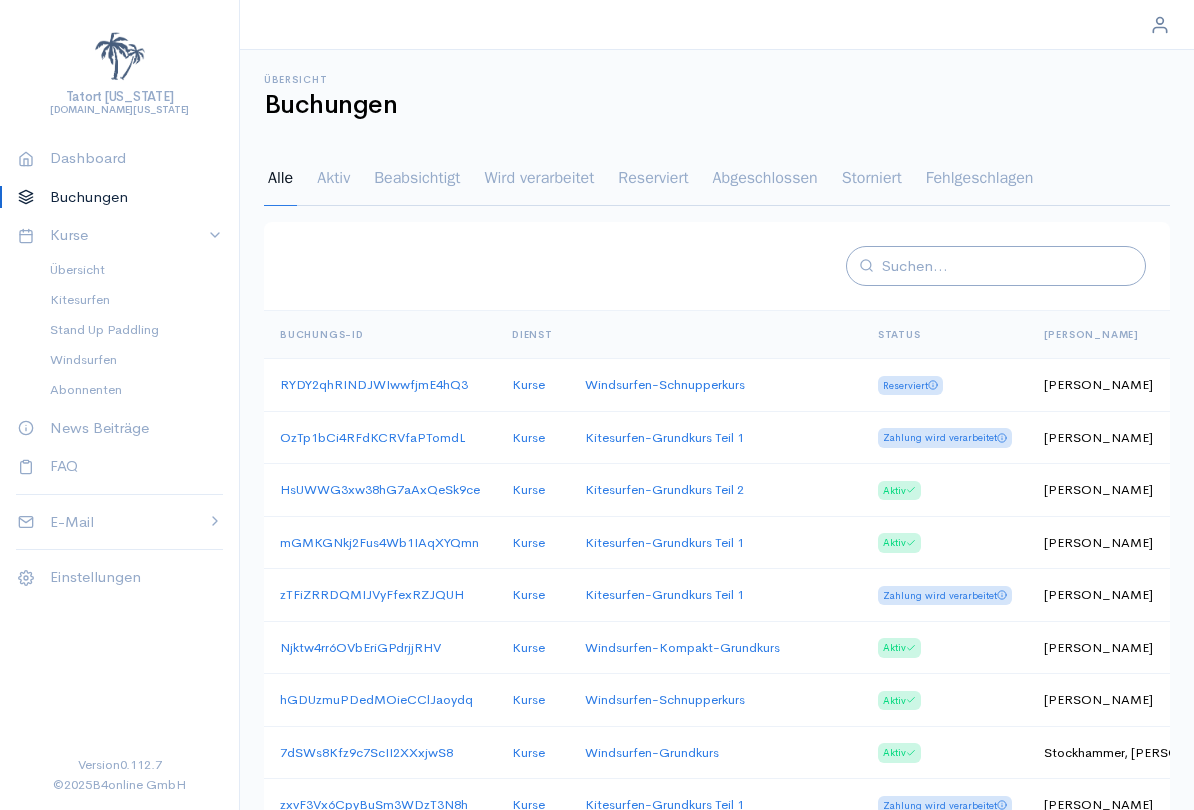 click on "Kitesurfen" at bounding box center (119, 300) 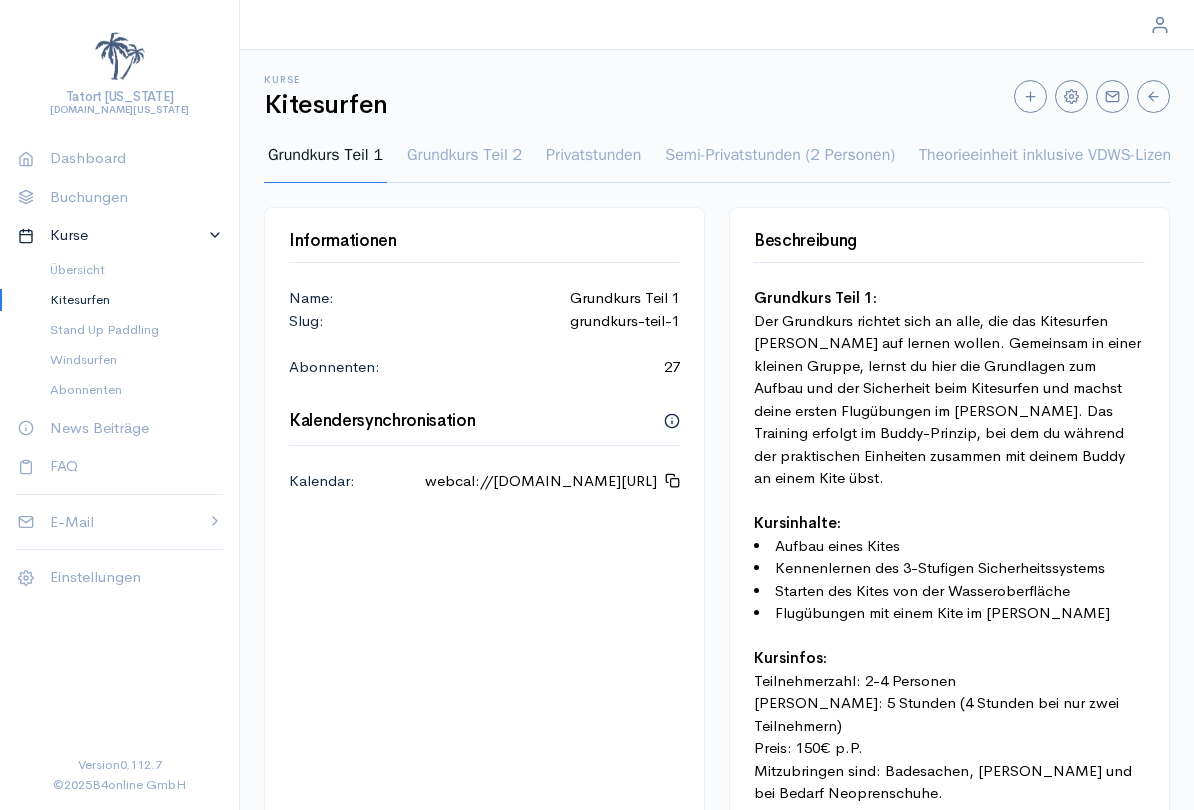 click on "Grundkurs Teil 1" at bounding box center (325, 163) 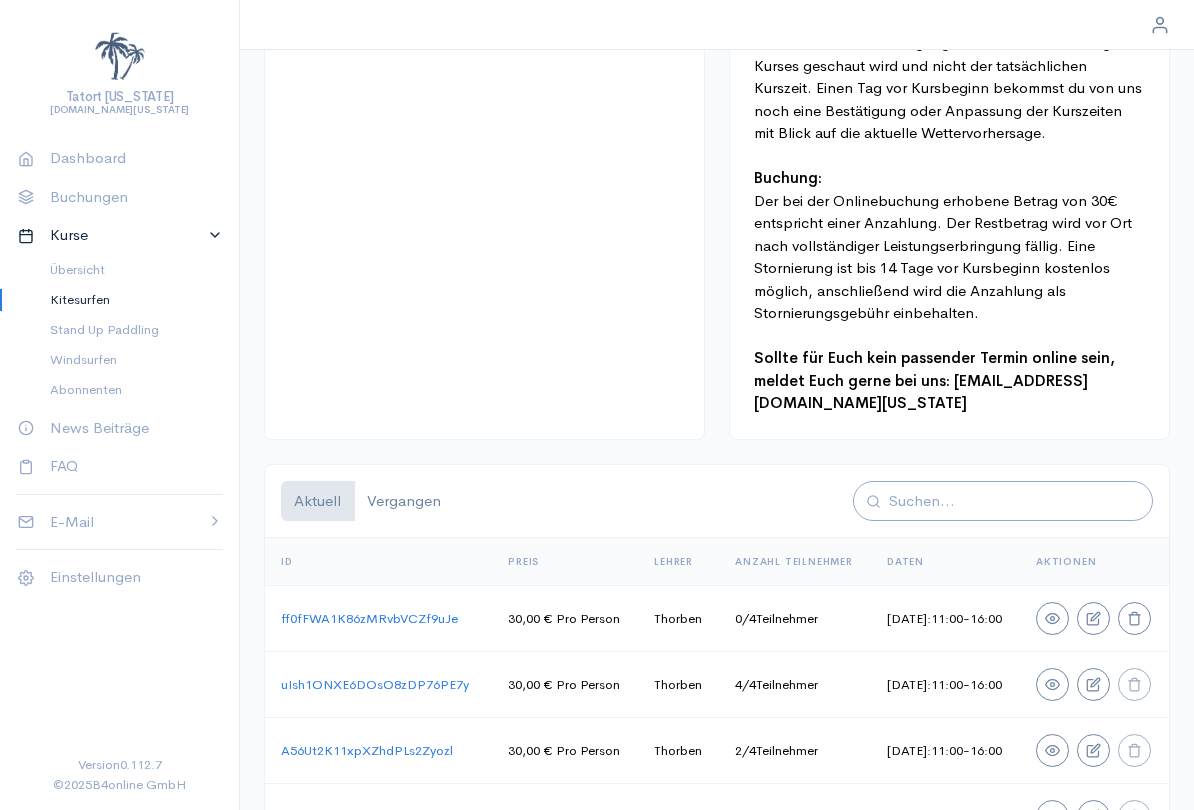 scroll, scrollTop: 972, scrollLeft: 0, axis: vertical 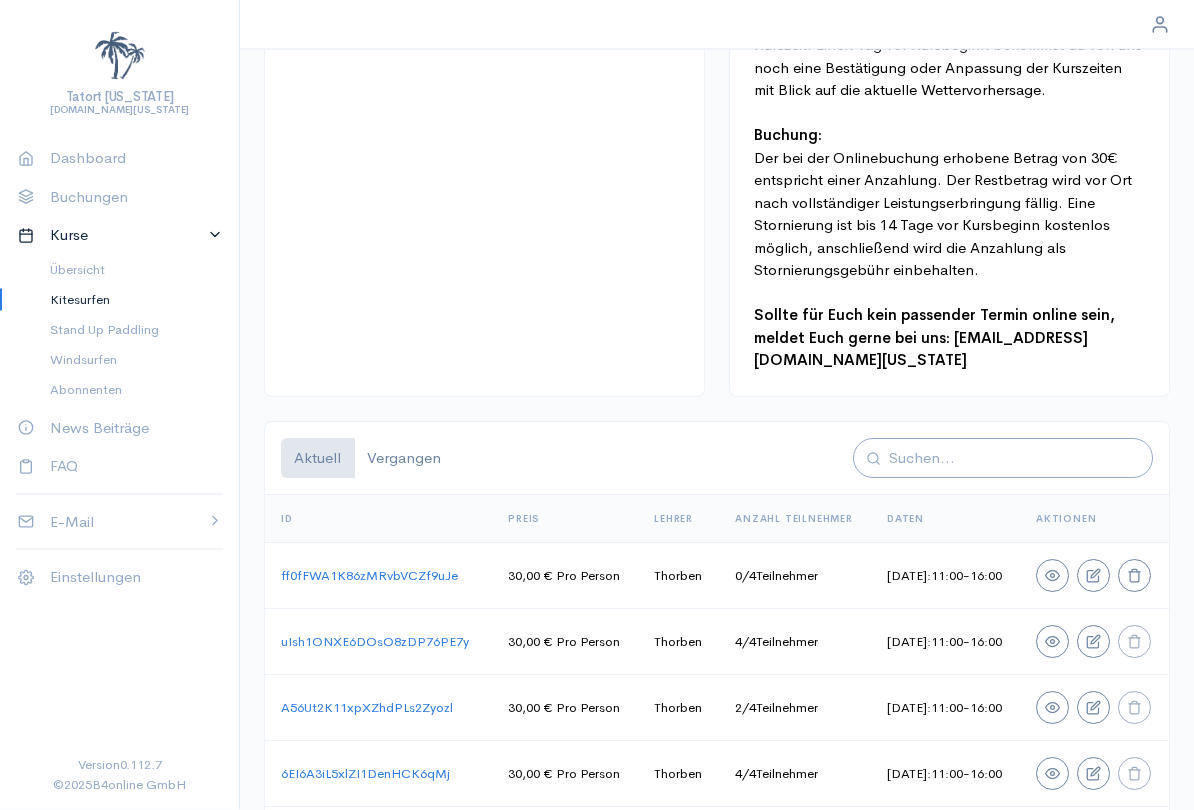 select on "0" 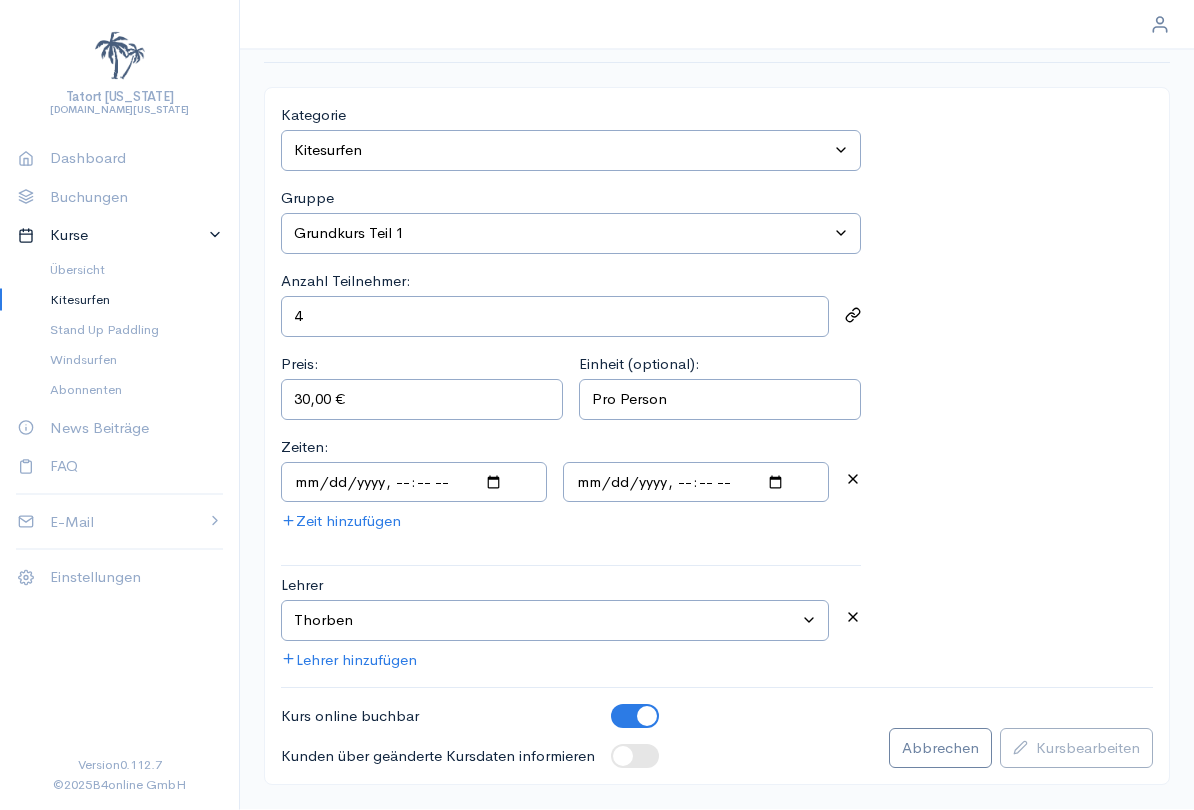 scroll, scrollTop: 77, scrollLeft: 0, axis: vertical 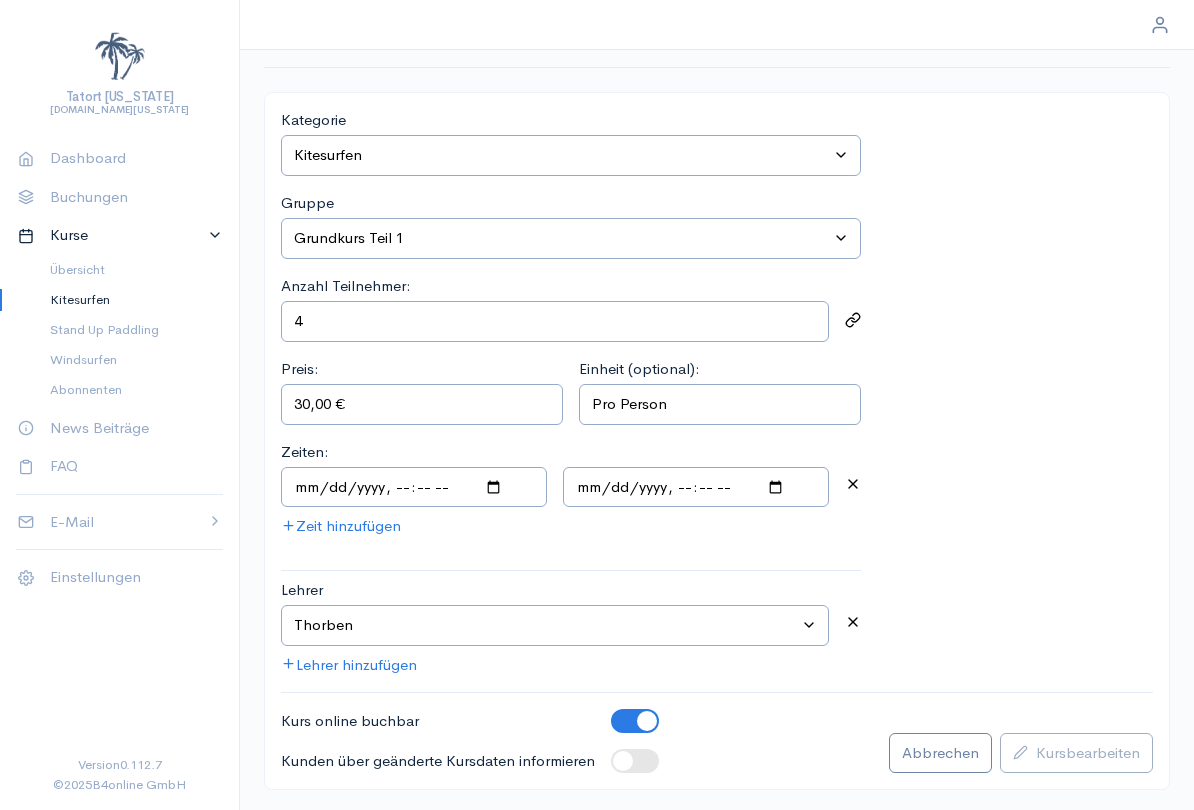 click at bounding box center [647, 721] 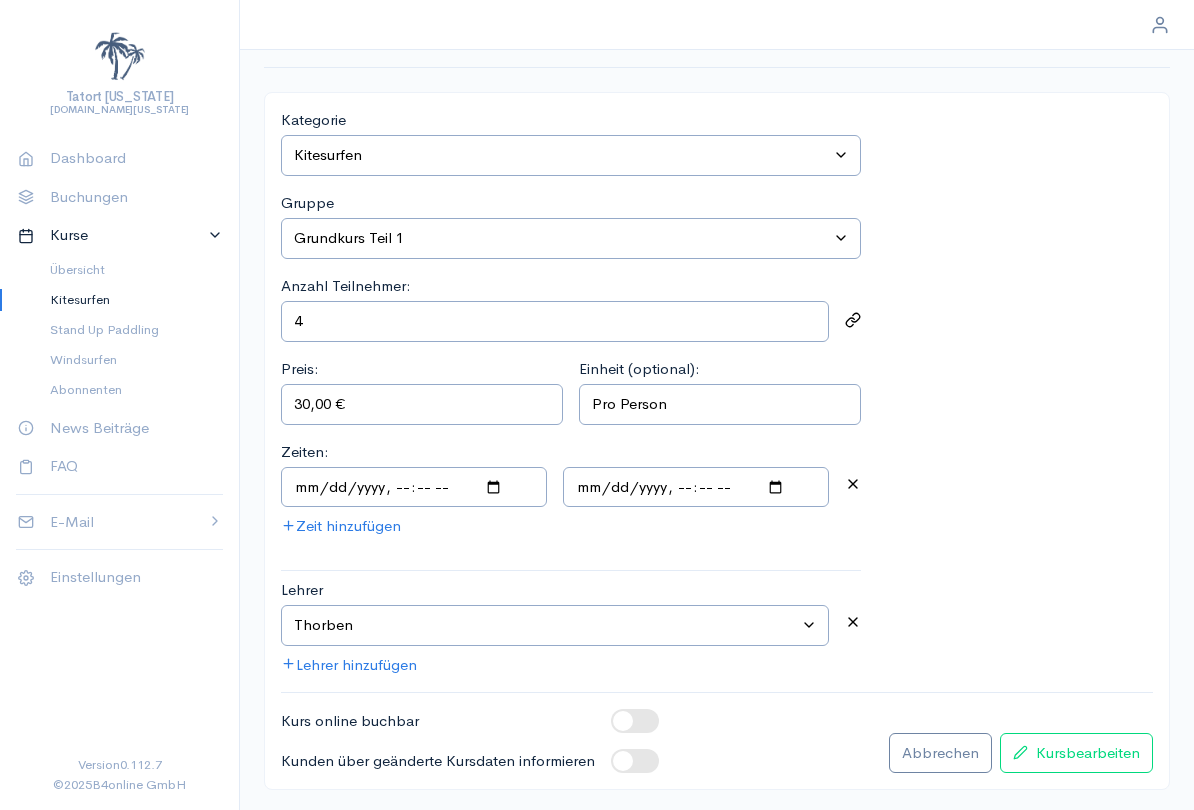 click on "Kurs  bearbeiten" at bounding box center (1076, 753) 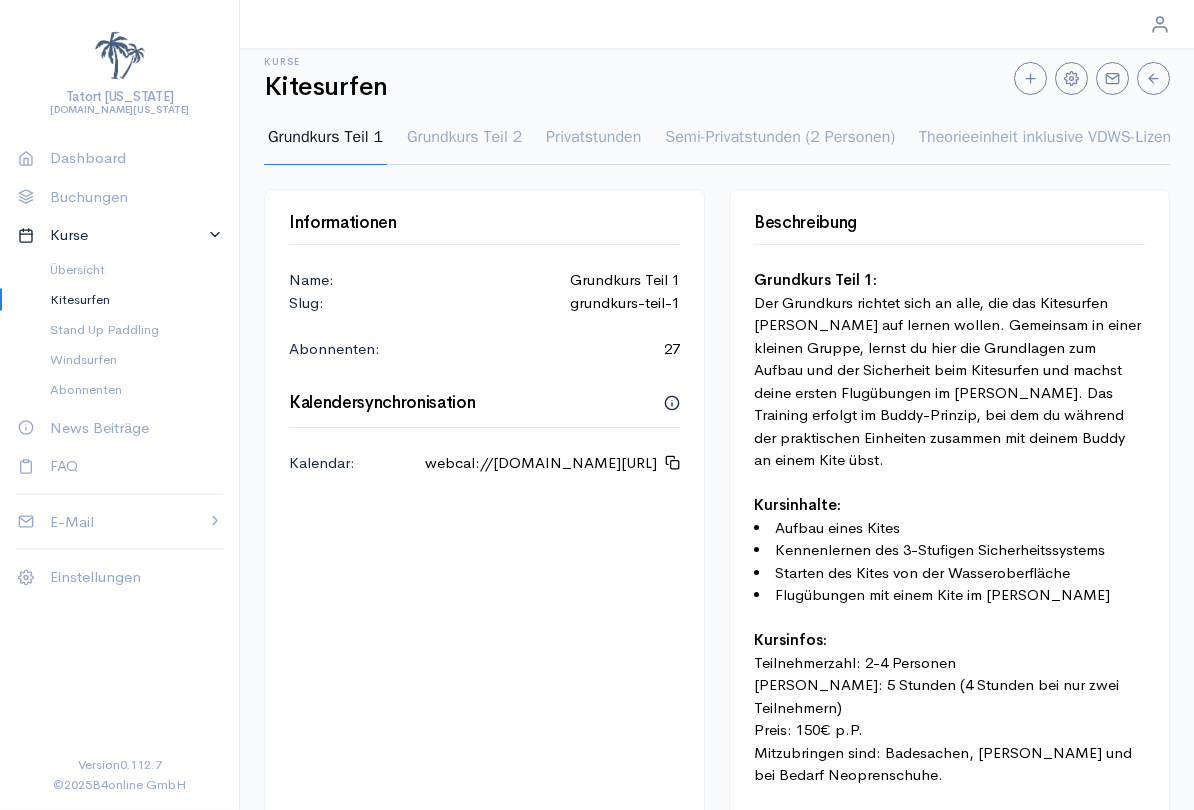 scroll, scrollTop: 0, scrollLeft: 0, axis: both 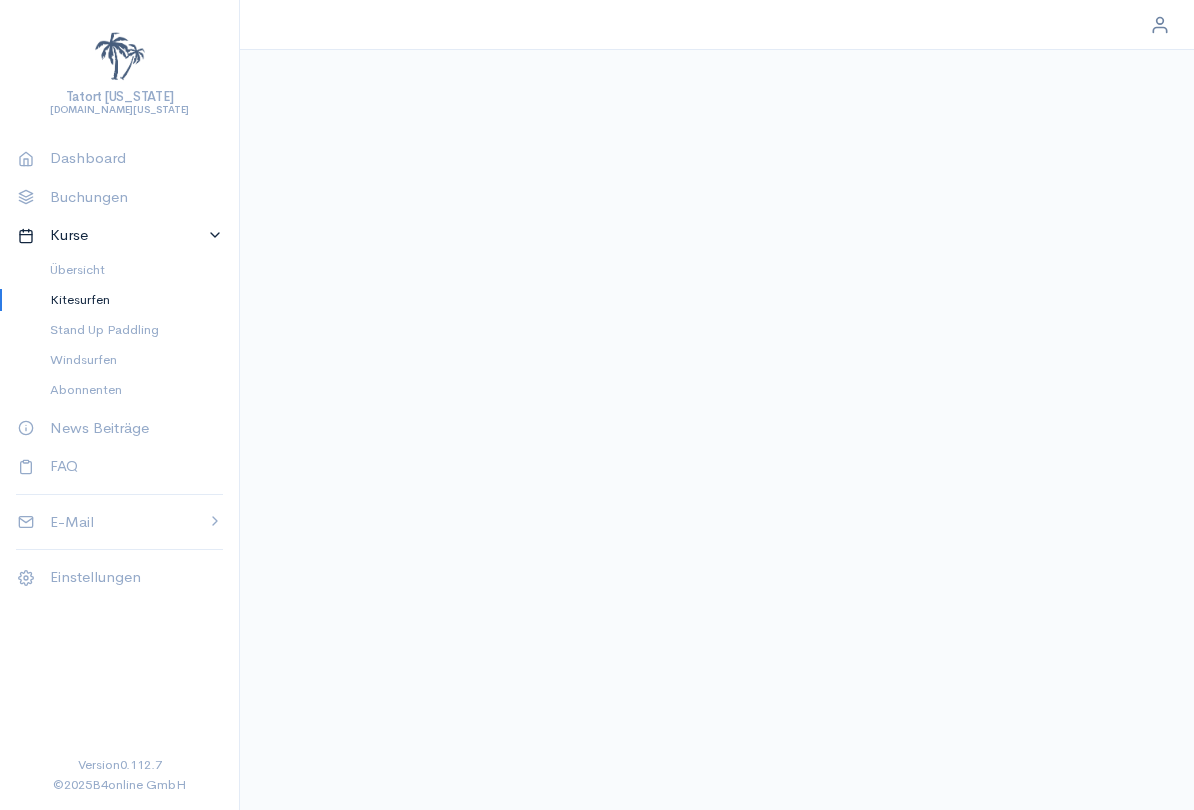 select on "0" 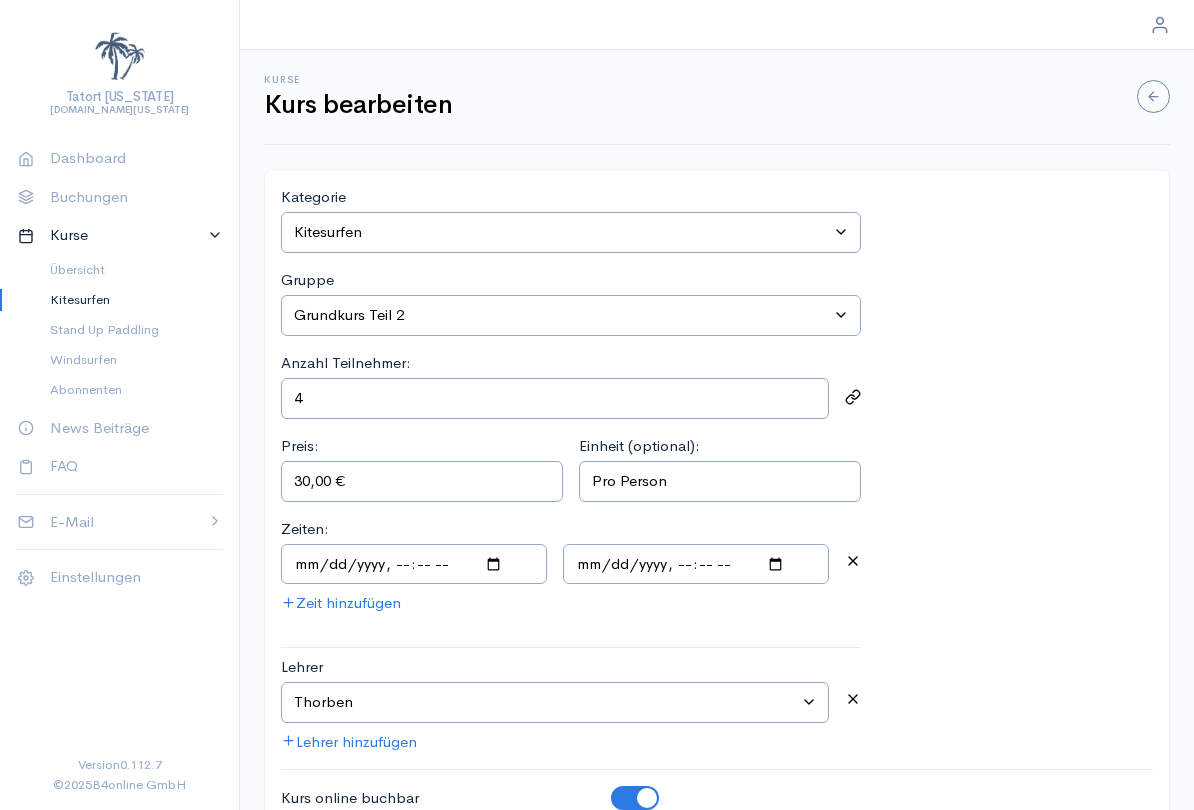 scroll, scrollTop: 77, scrollLeft: 0, axis: vertical 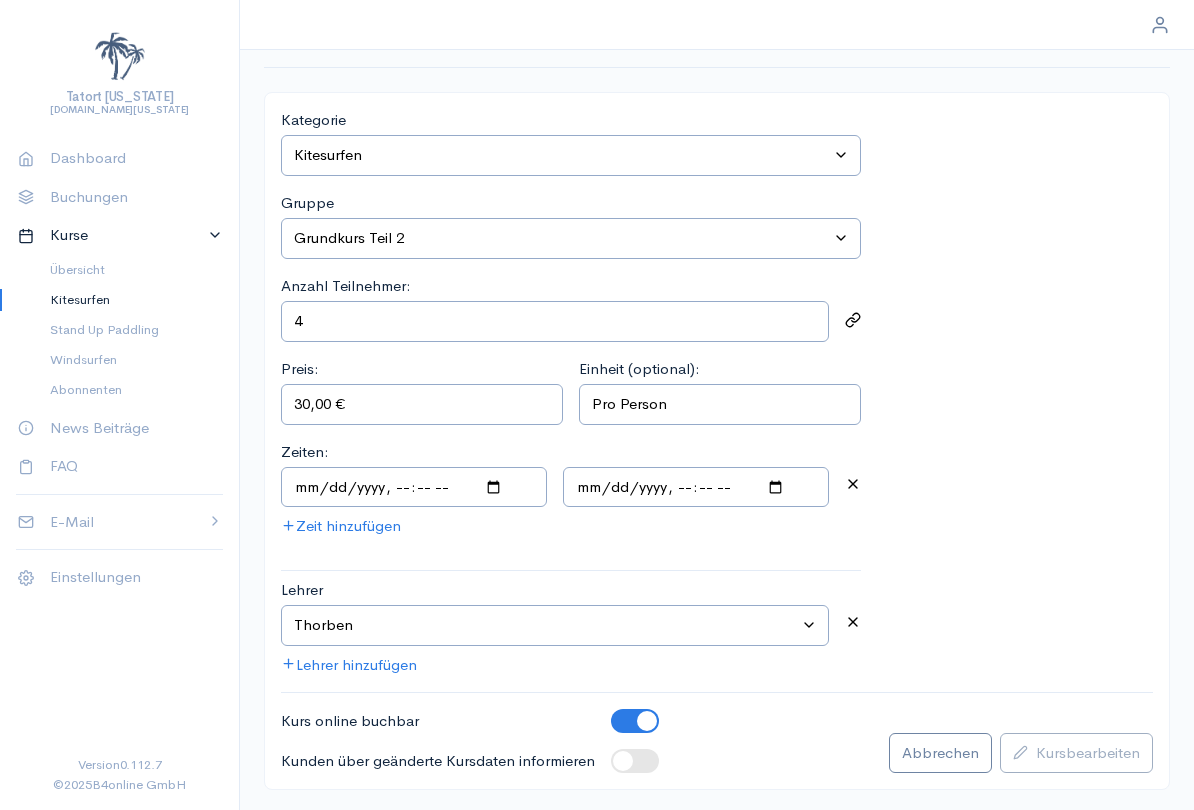 click at bounding box center (647, 721) 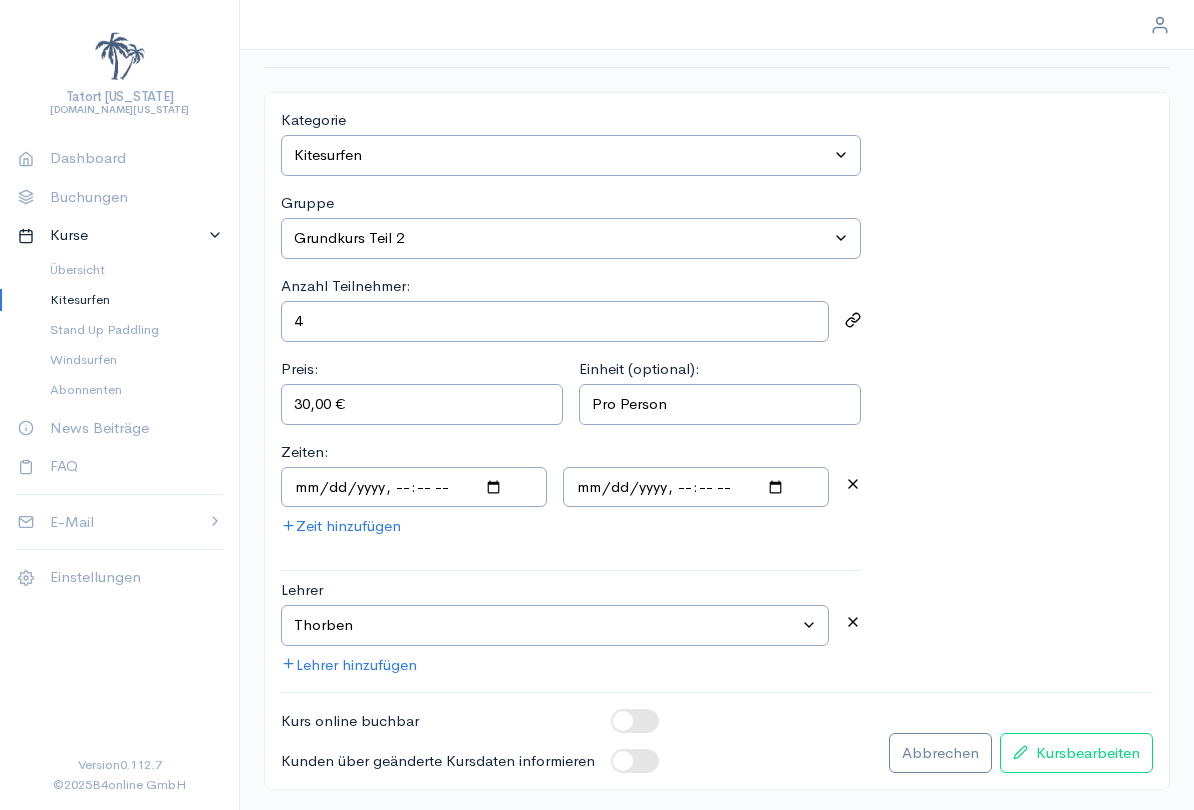 click on "Kurs  bearbeiten" at bounding box center [1076, 753] 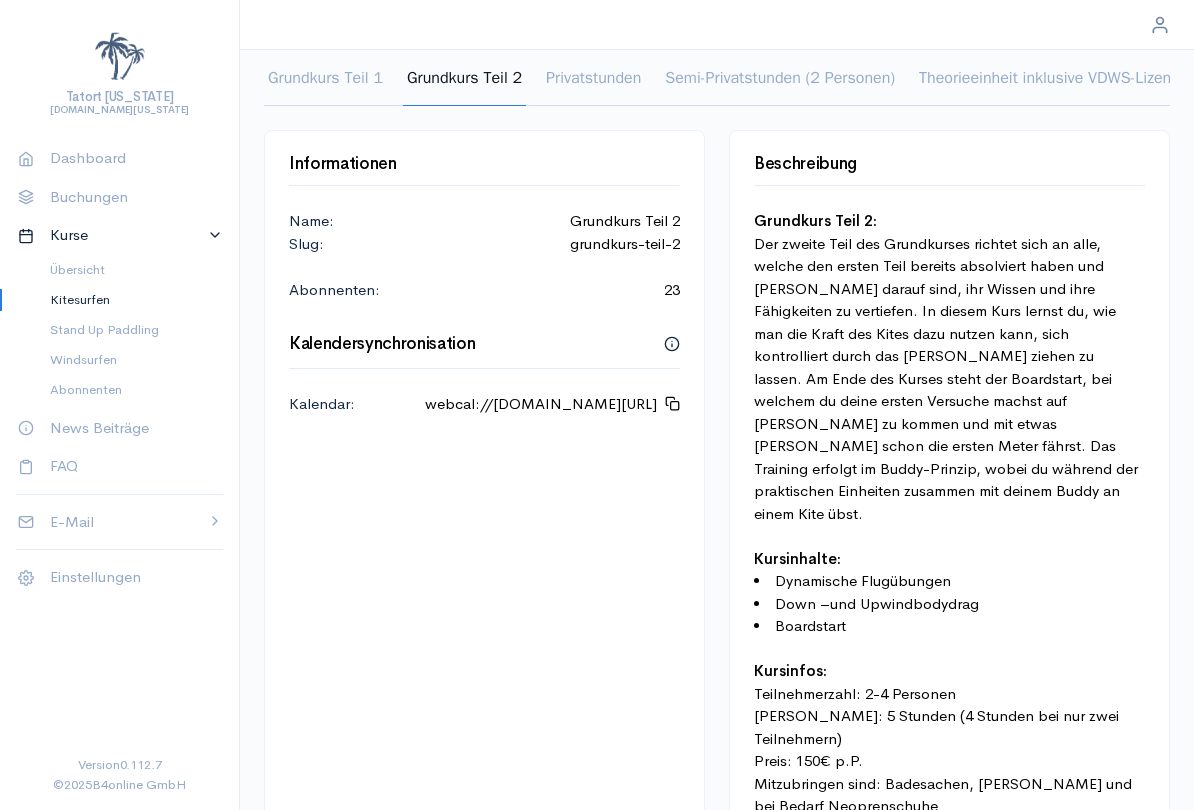 click on "Kitesurfen" at bounding box center (128, 300) 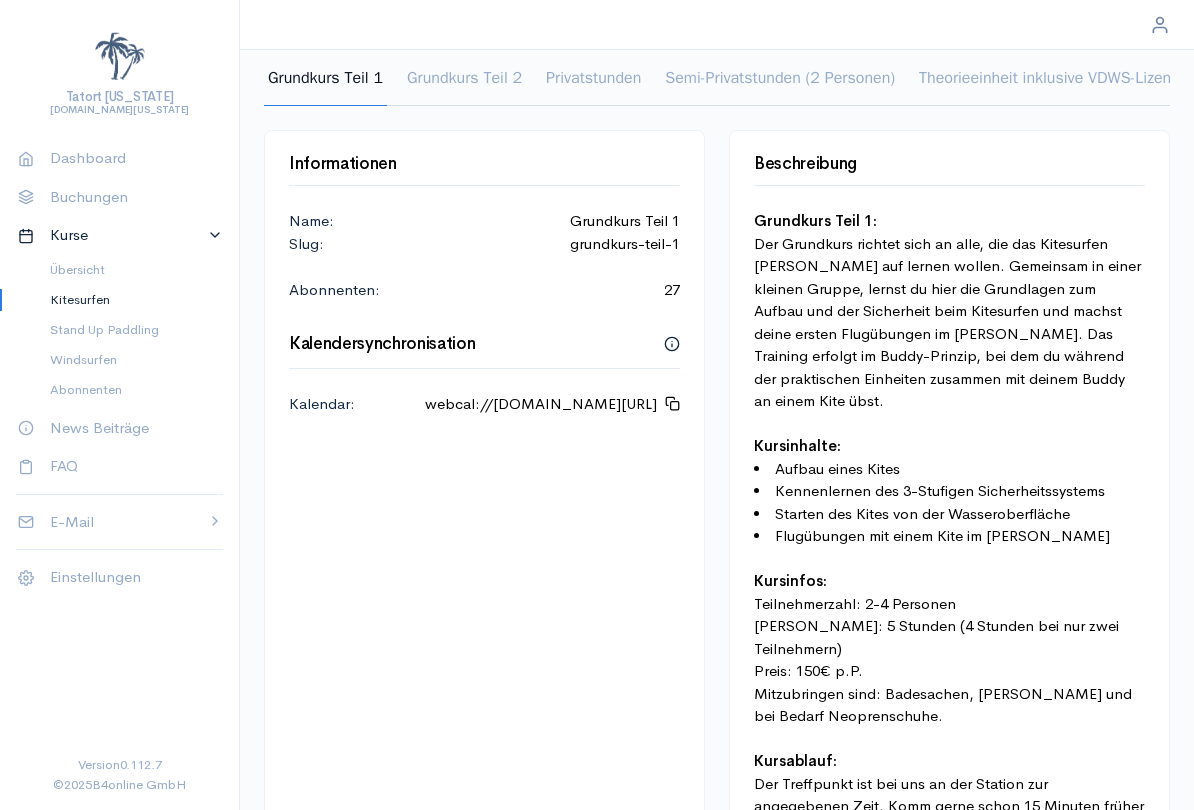 scroll, scrollTop: 0, scrollLeft: 0, axis: both 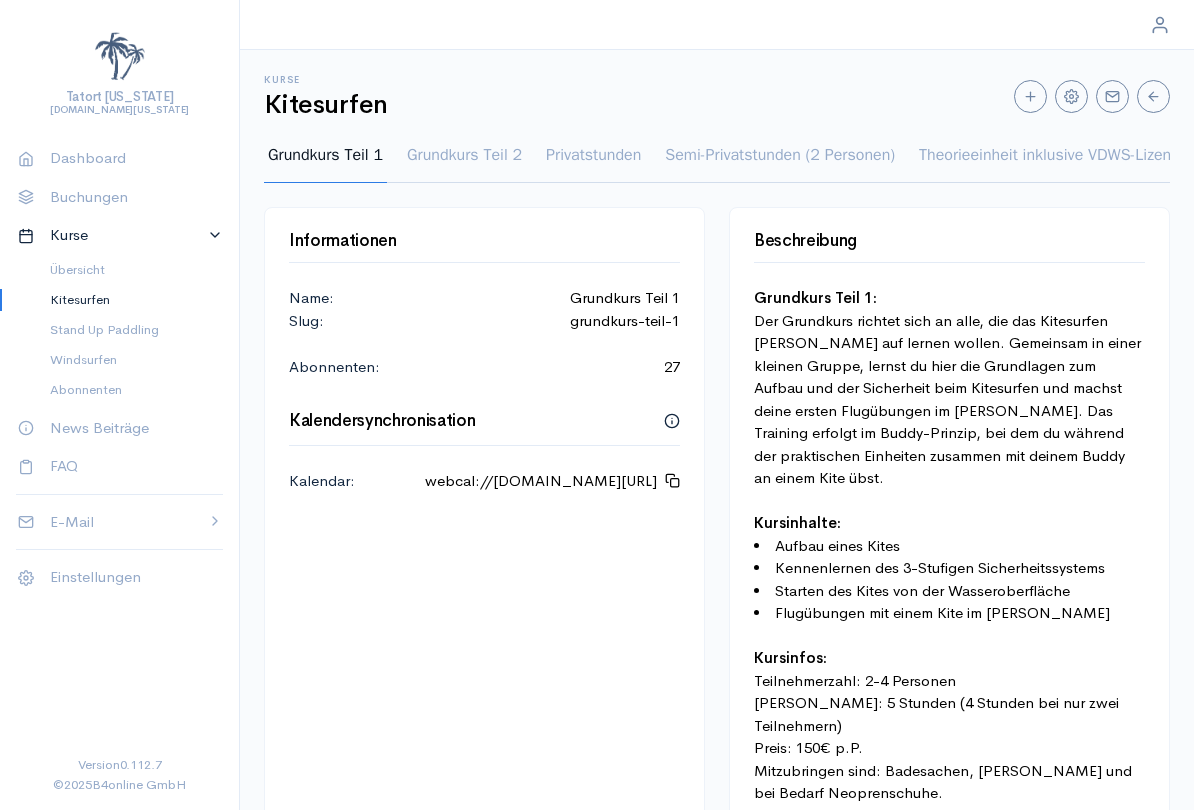 click on "Grundkurs Teil 1" at bounding box center [325, 163] 